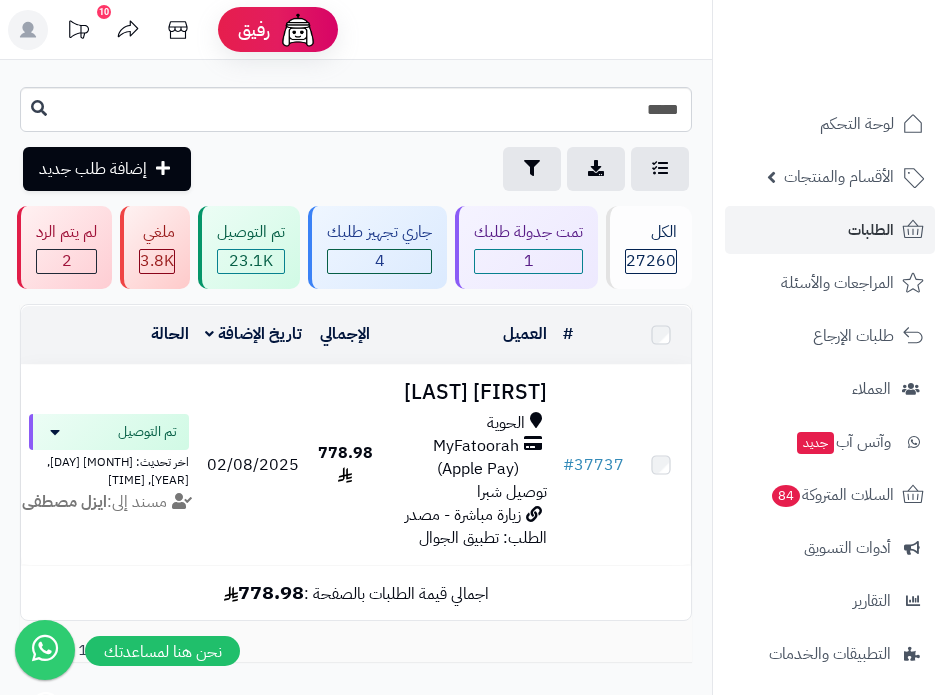 scroll, scrollTop: 0, scrollLeft: 0, axis: both 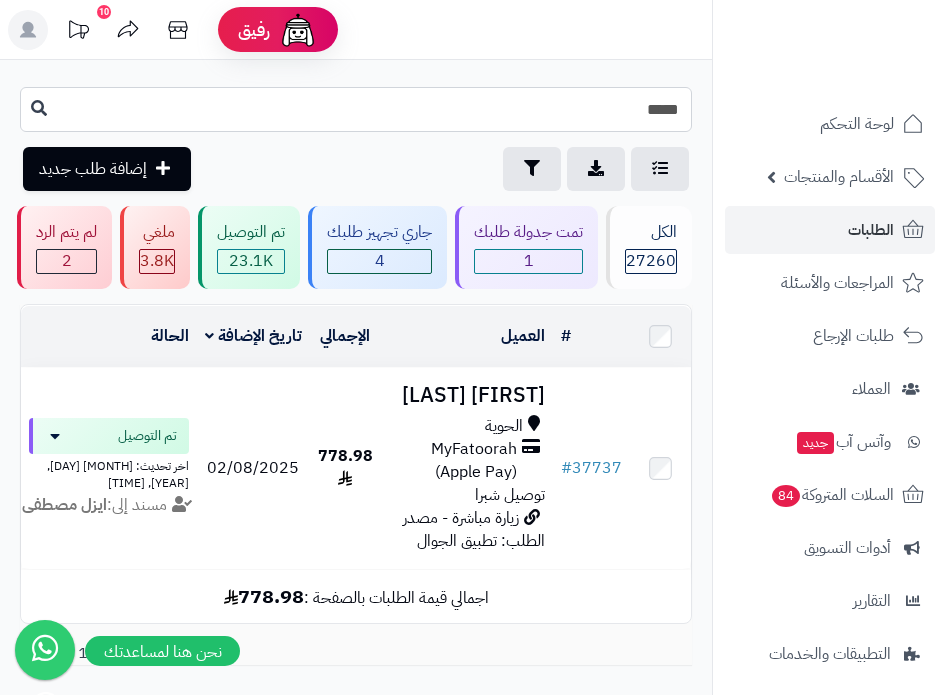 click on "*****" at bounding box center (356, 109) 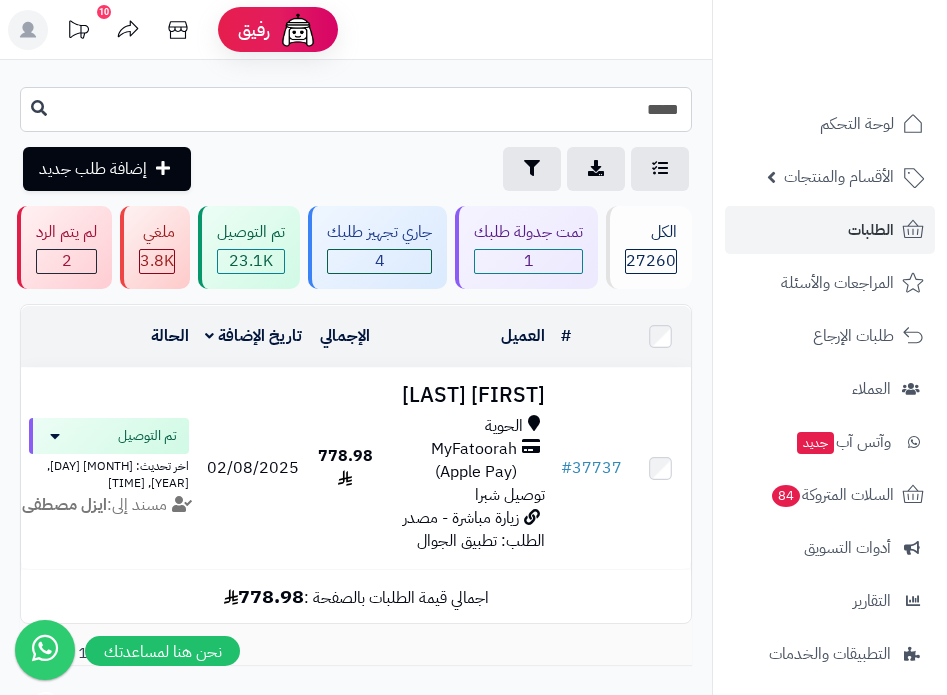 type on "*****" 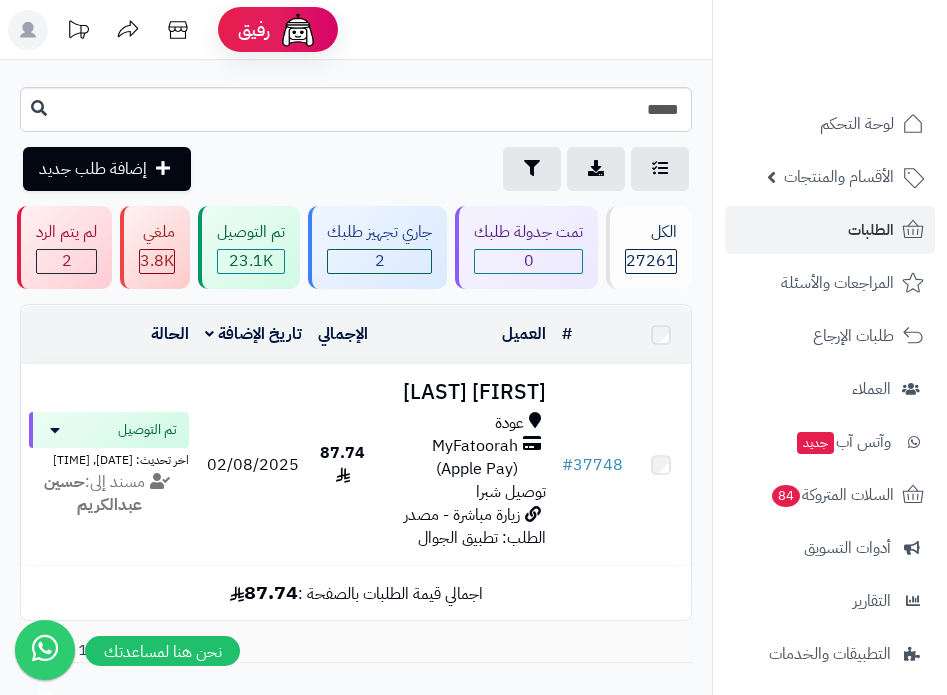 scroll, scrollTop: 0, scrollLeft: 0, axis: both 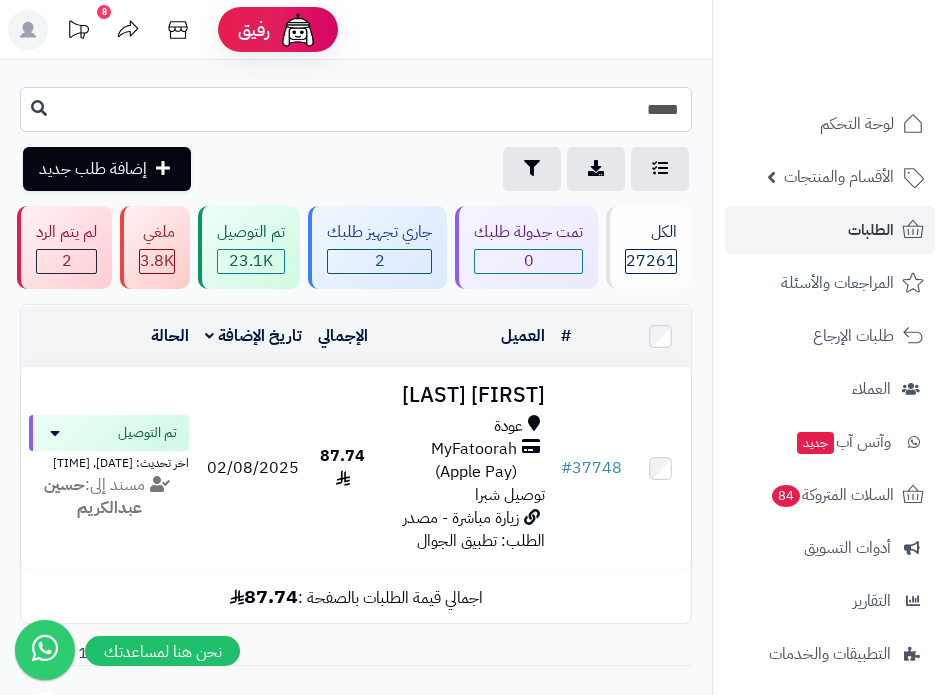 click on "*****" at bounding box center (356, 109) 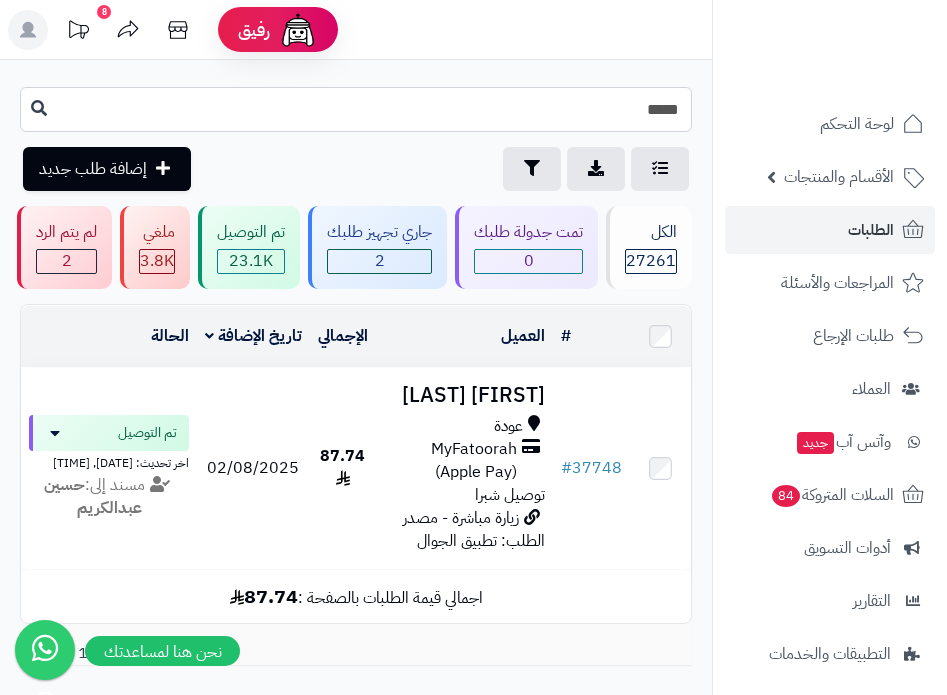 type on "*****" 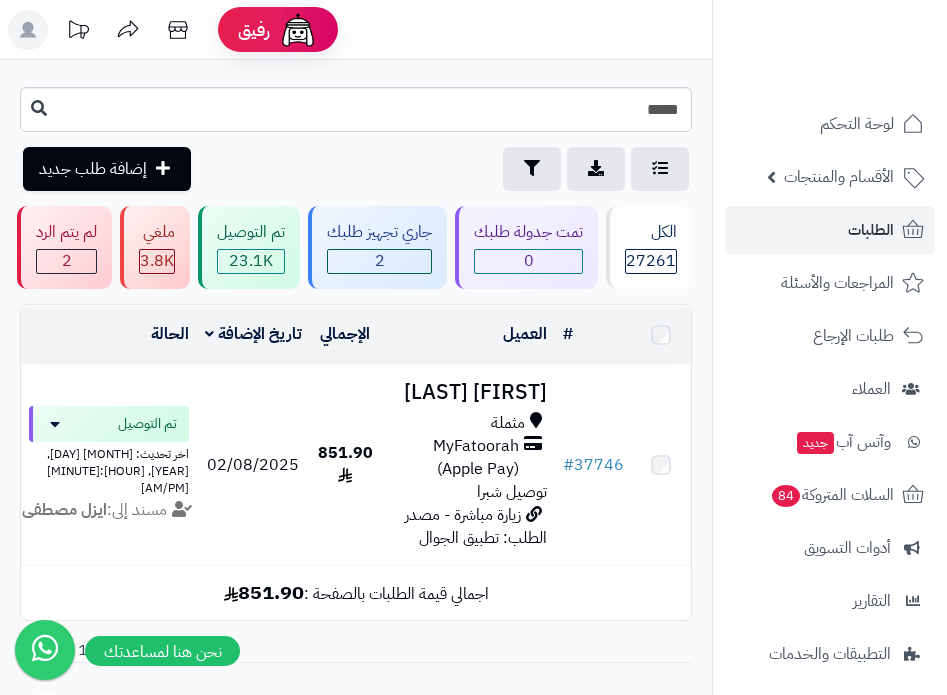 scroll, scrollTop: 0, scrollLeft: 0, axis: both 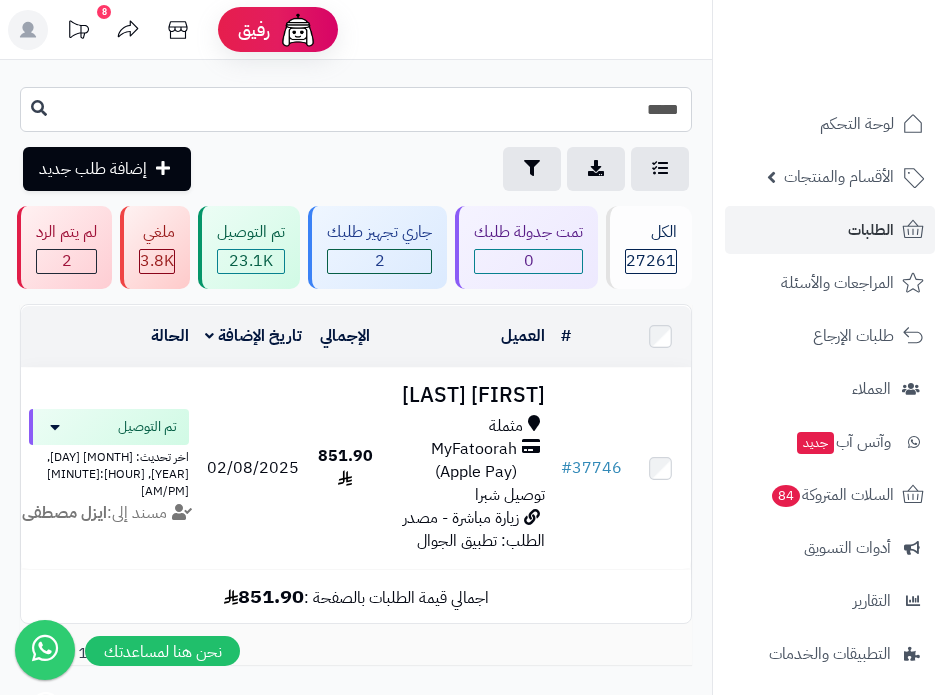 click on "*****" at bounding box center [356, 109] 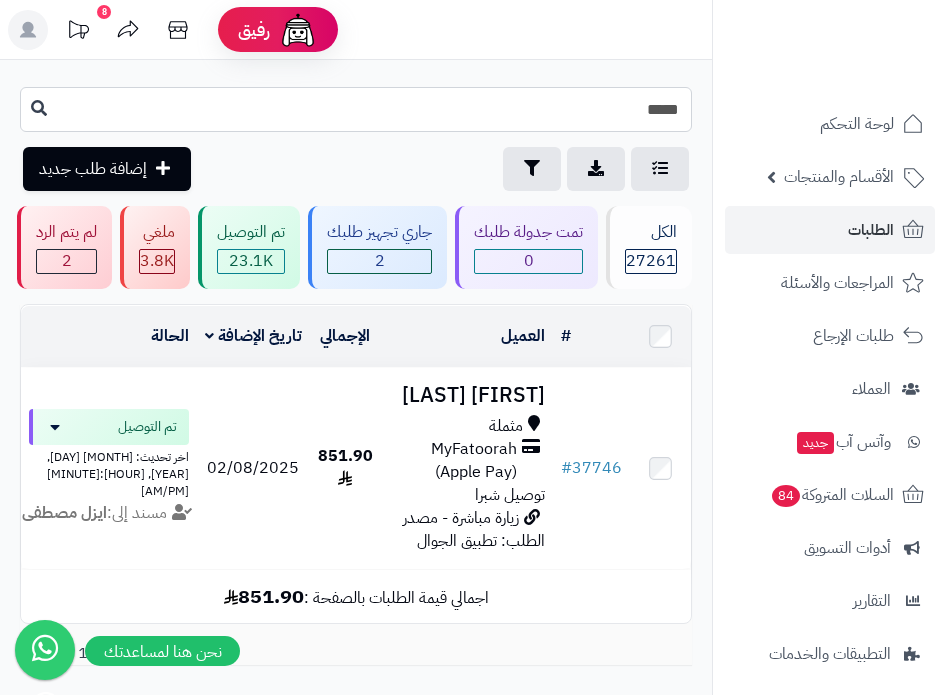 type on "*****" 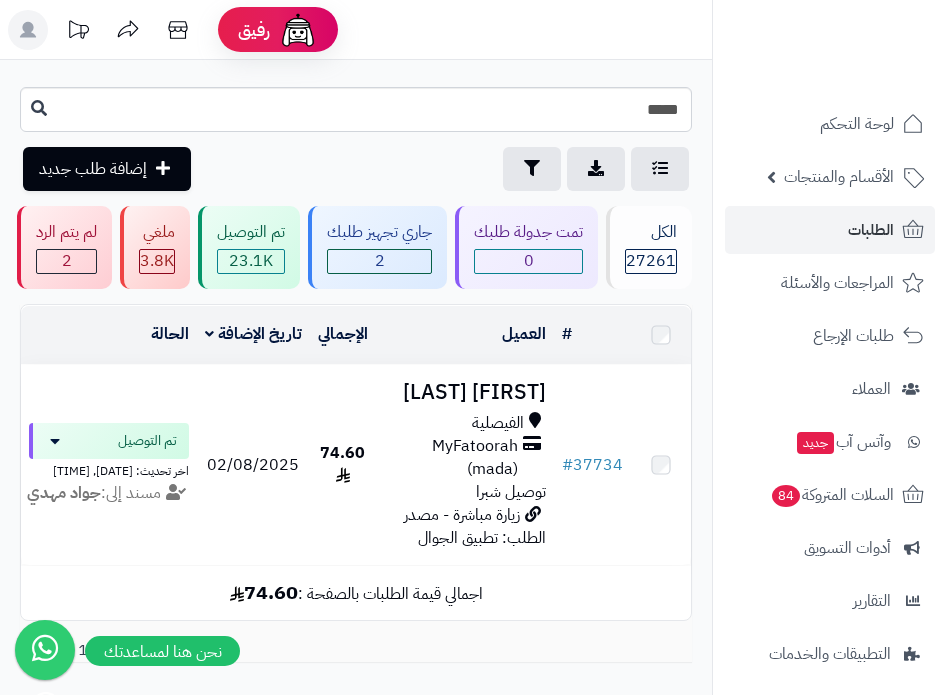 scroll, scrollTop: 0, scrollLeft: 0, axis: both 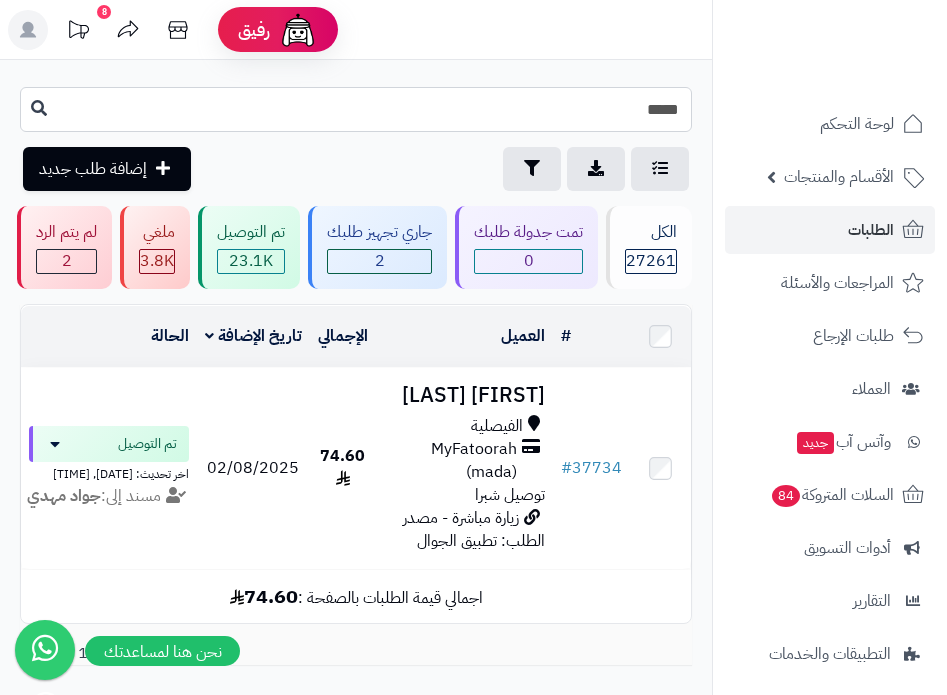 click on "*****" at bounding box center [356, 109] 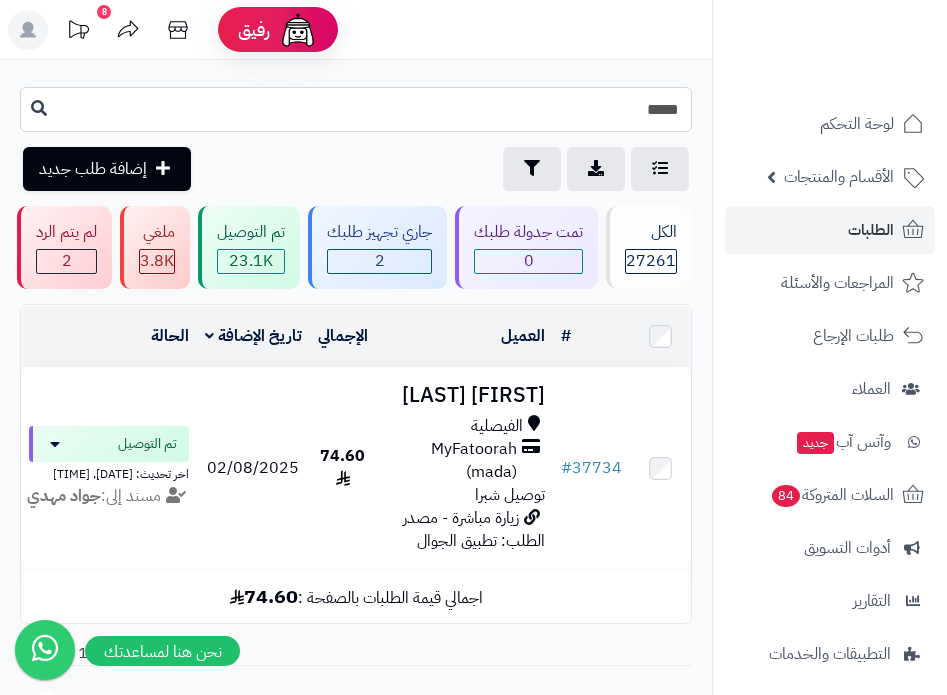 type on "*****" 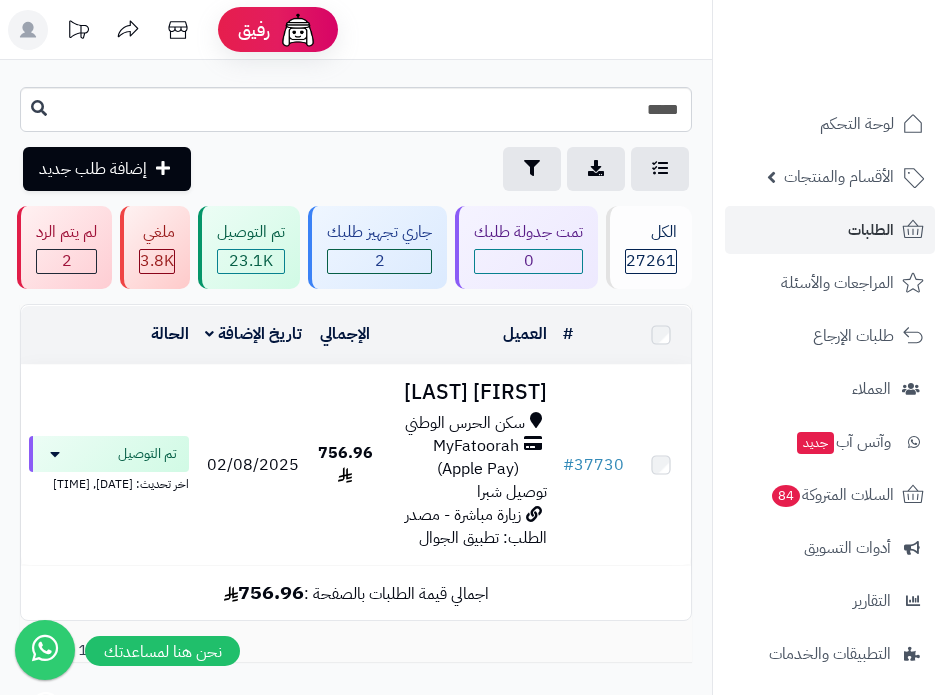 scroll, scrollTop: 0, scrollLeft: 0, axis: both 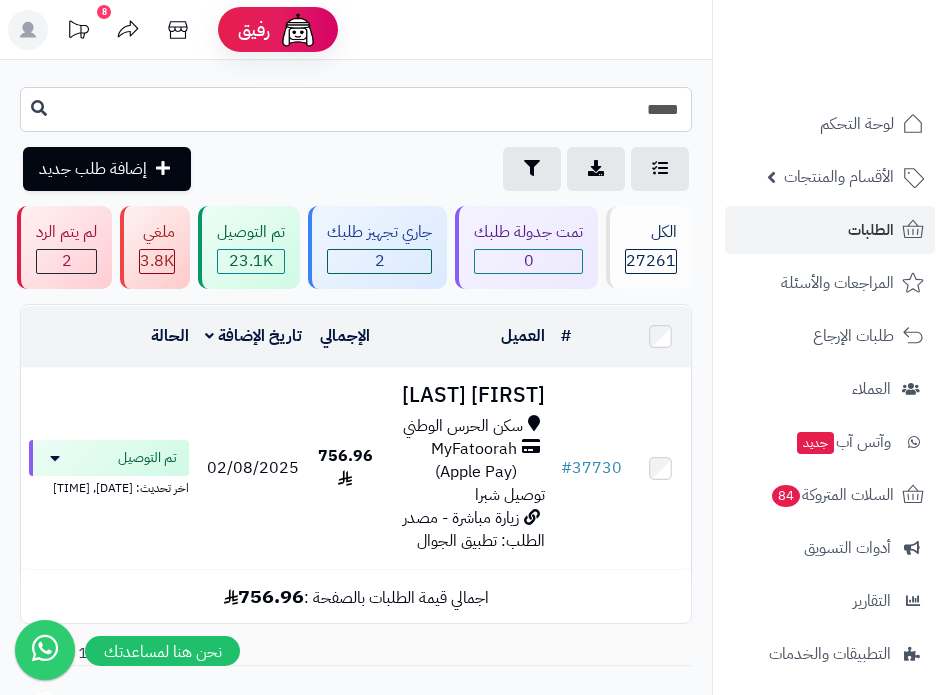 click on "*****" at bounding box center [356, 109] 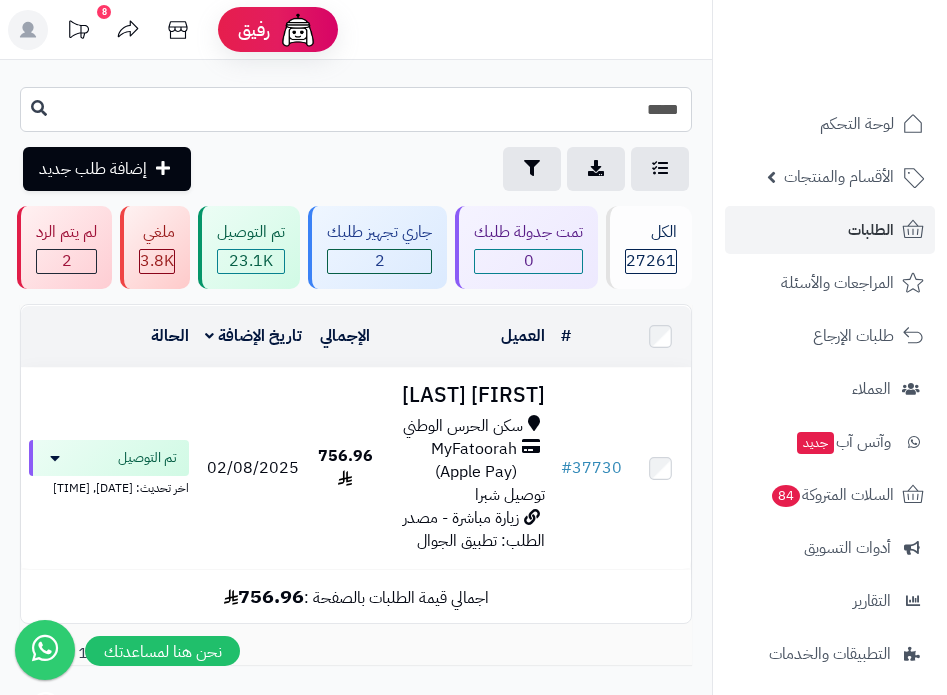 type on "*****" 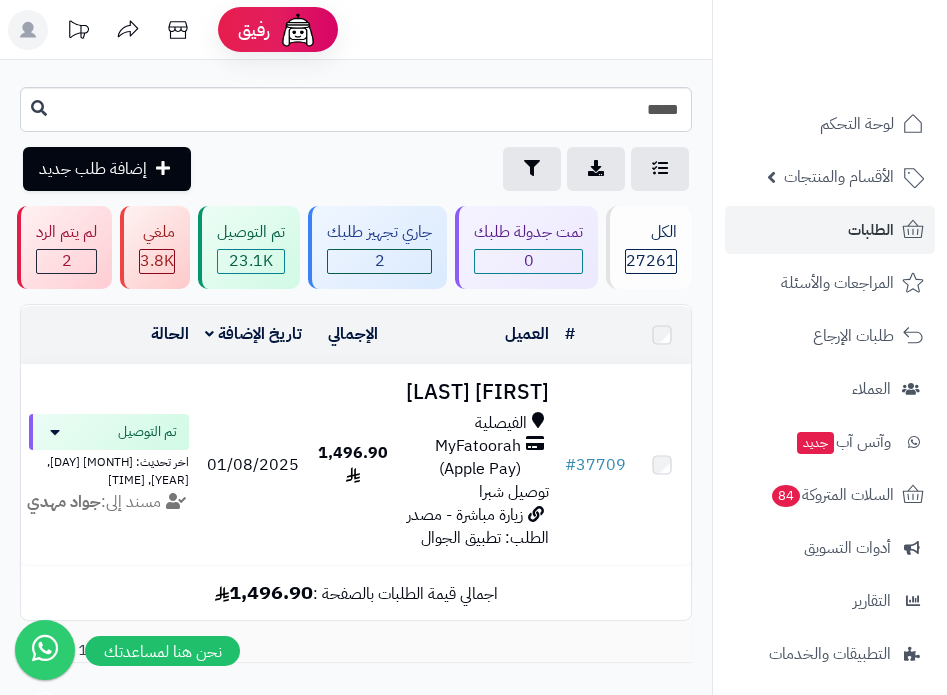 scroll, scrollTop: 0, scrollLeft: 0, axis: both 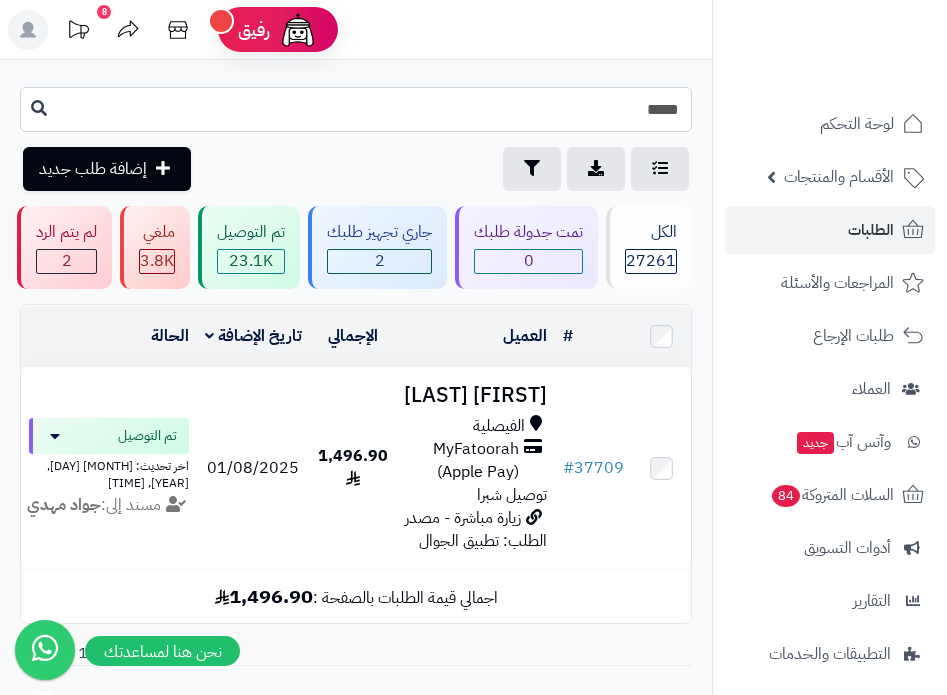 click on "*****" at bounding box center (356, 109) 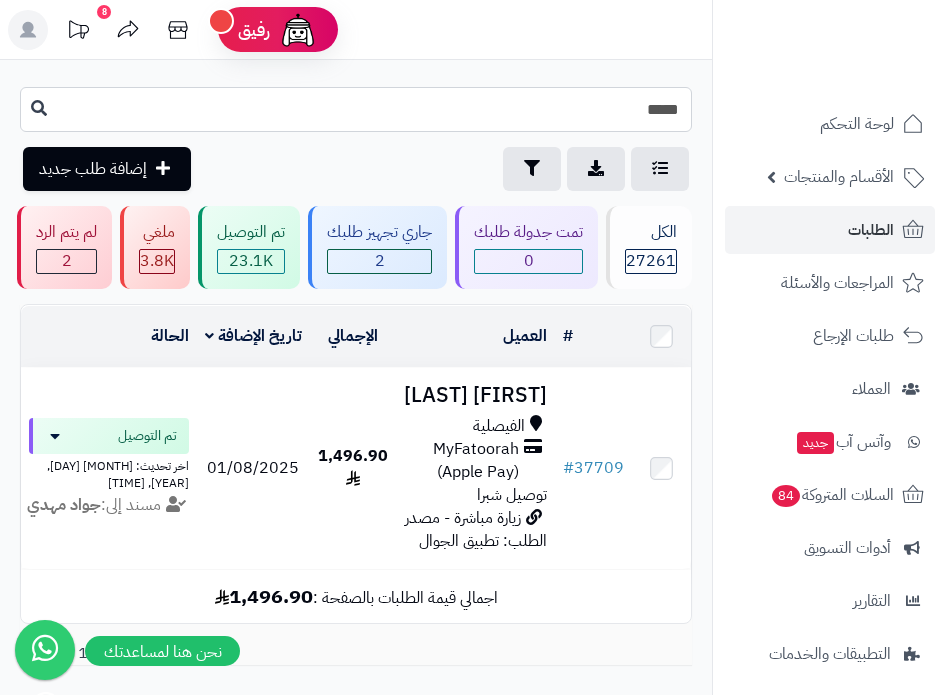 type on "*****" 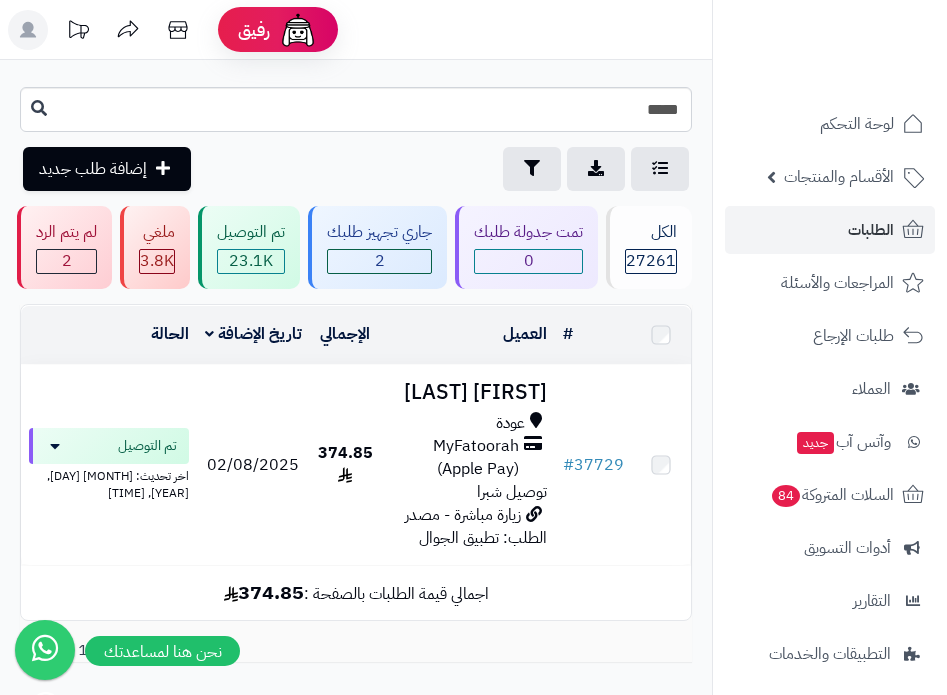 scroll, scrollTop: 0, scrollLeft: 0, axis: both 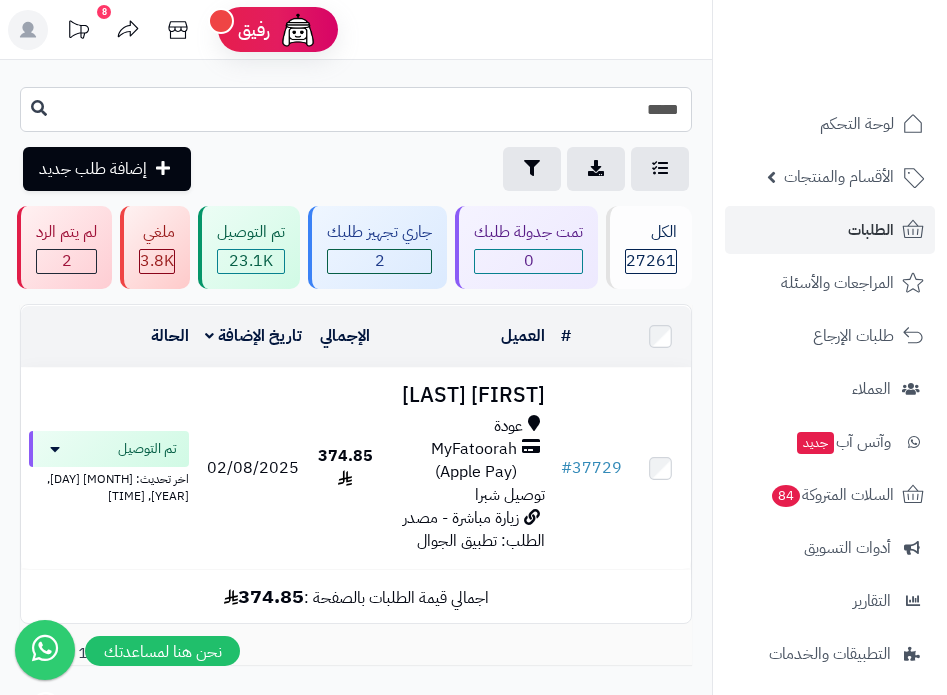 click on "*****" at bounding box center (356, 109) 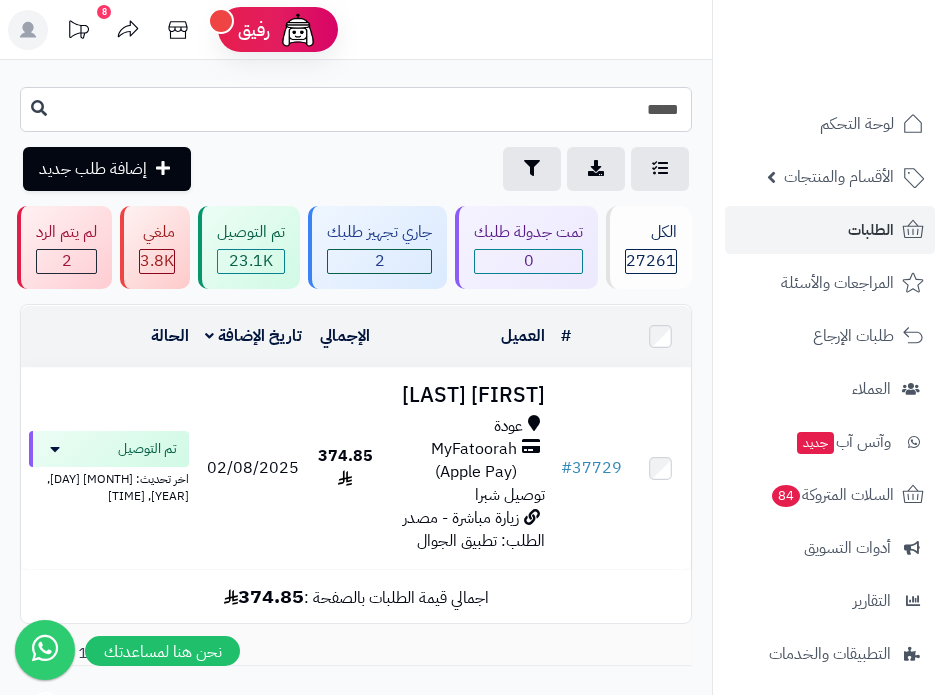 type on "*****" 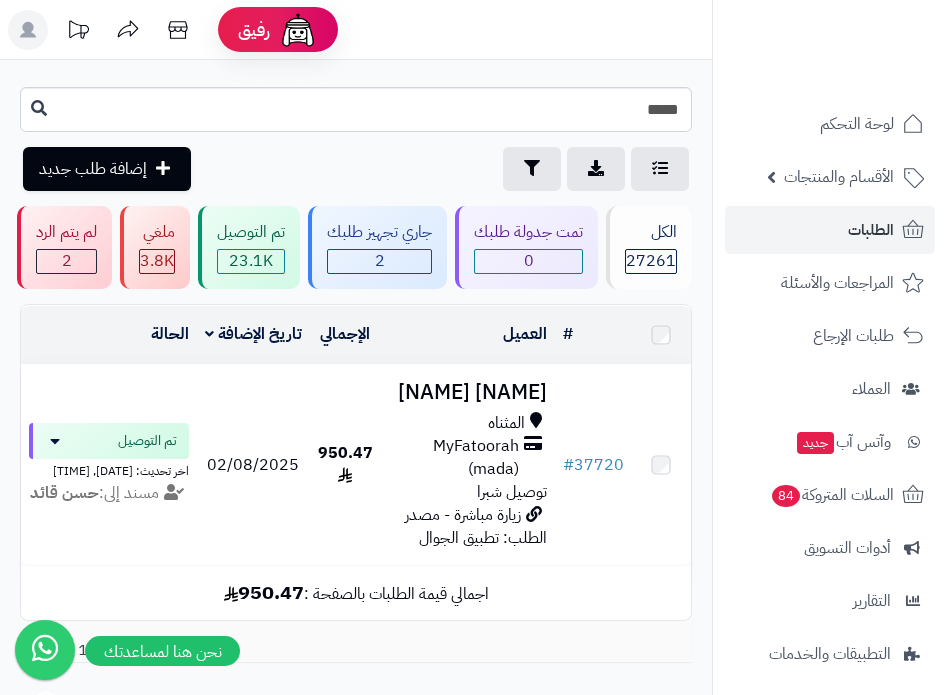 scroll, scrollTop: 0, scrollLeft: 0, axis: both 